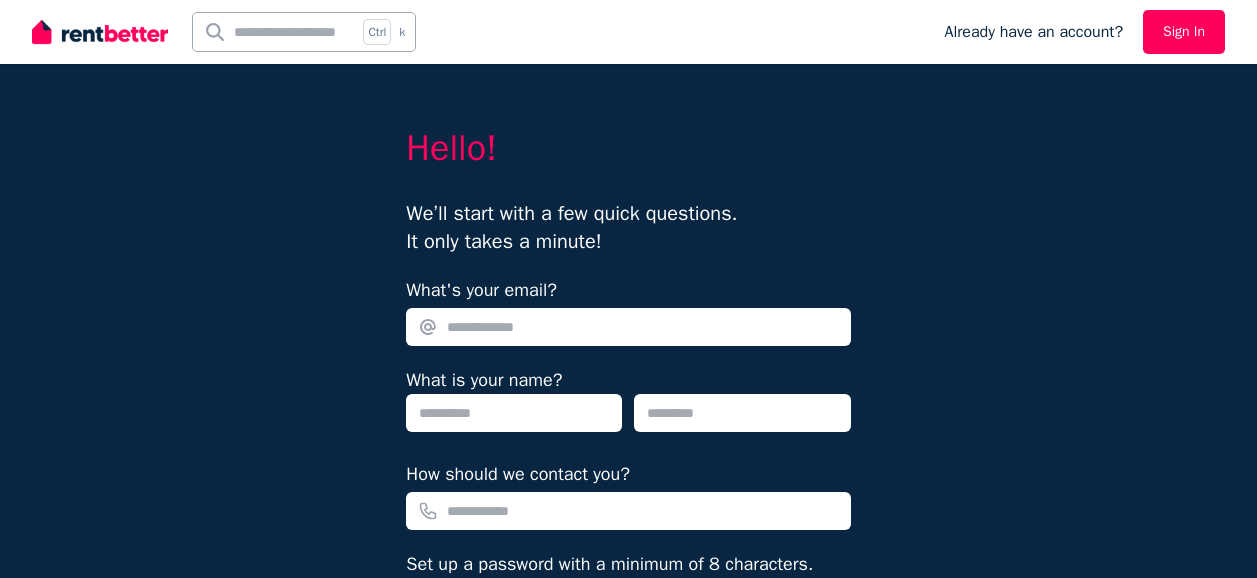 scroll, scrollTop: 150, scrollLeft: 0, axis: vertical 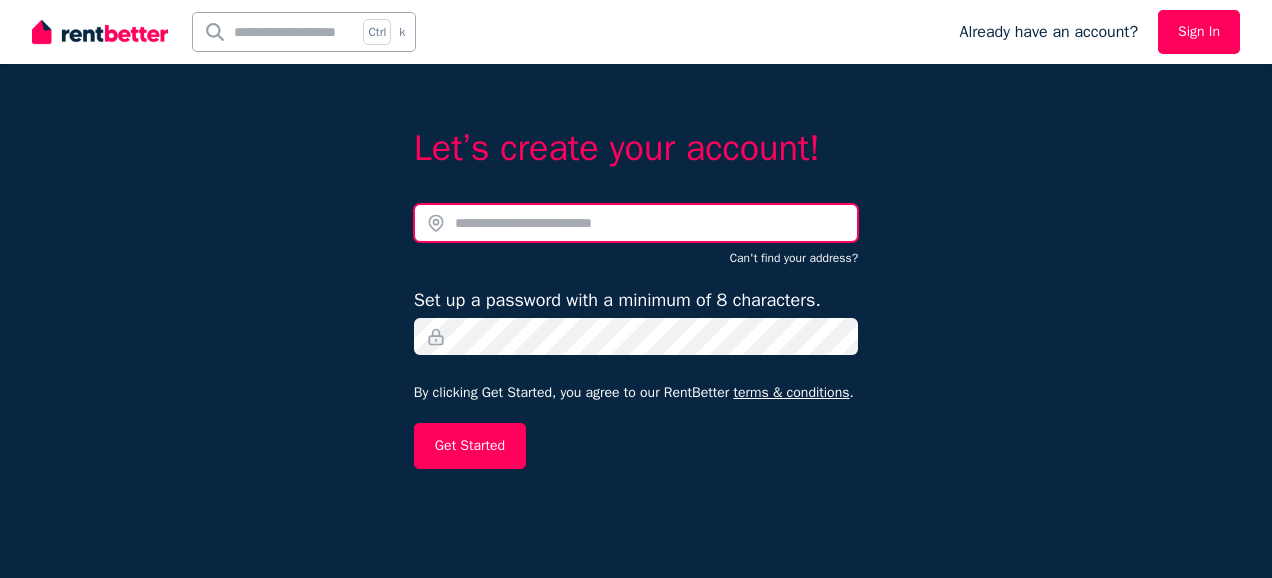 click at bounding box center (636, 223) 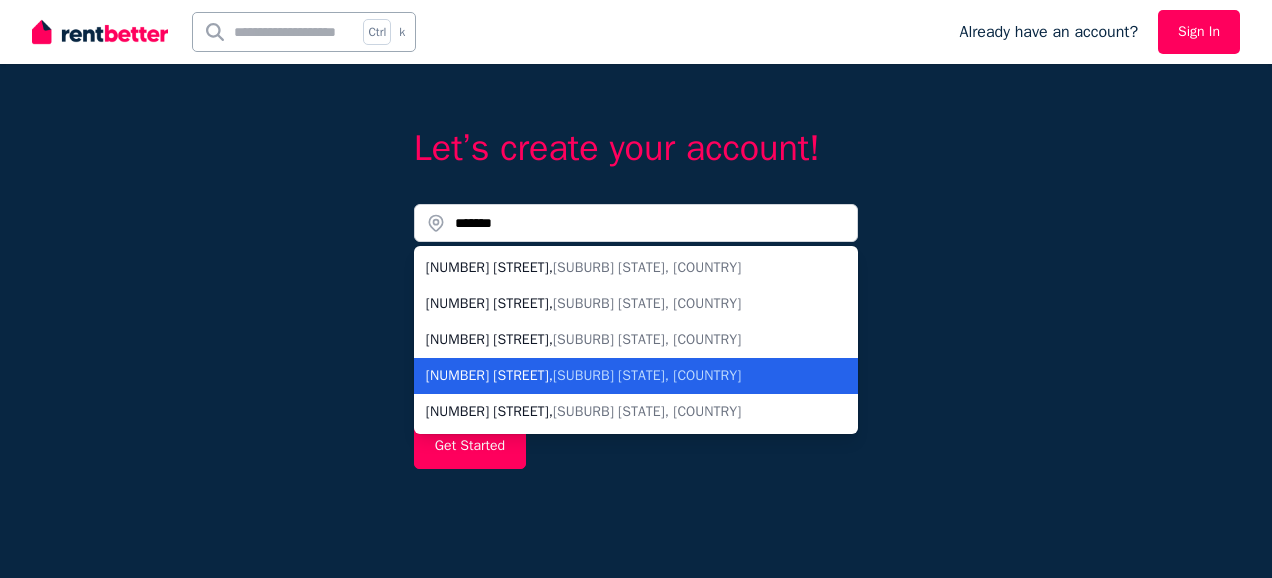 click on "[SUBURB] [STATE], [COUNTRY]" at bounding box center (647, 375) 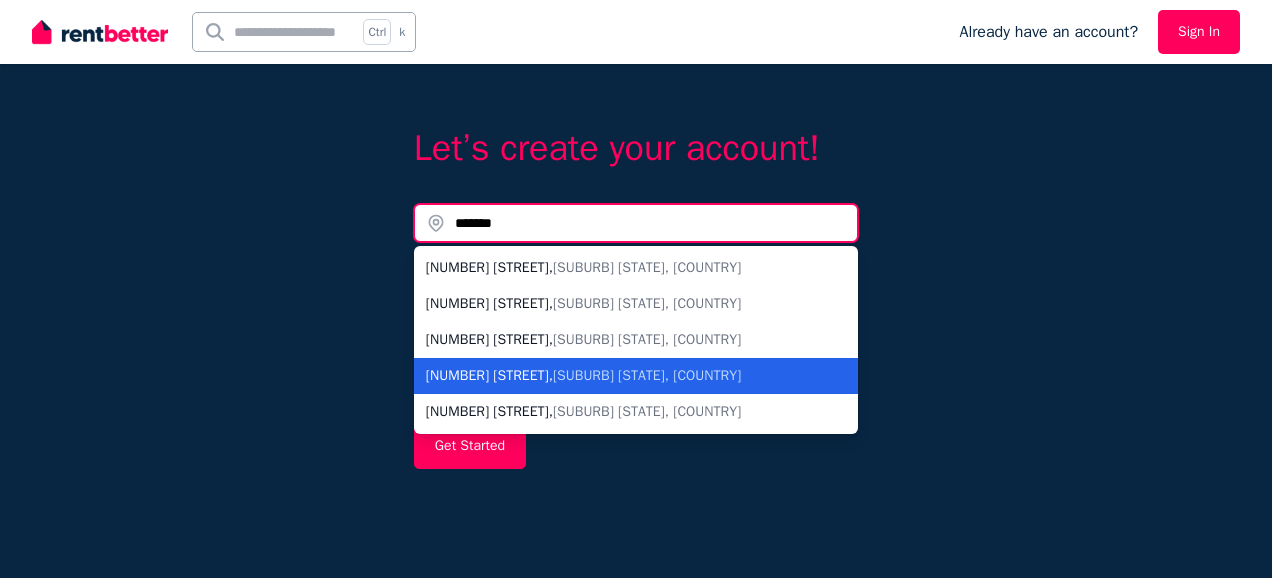 type on "**********" 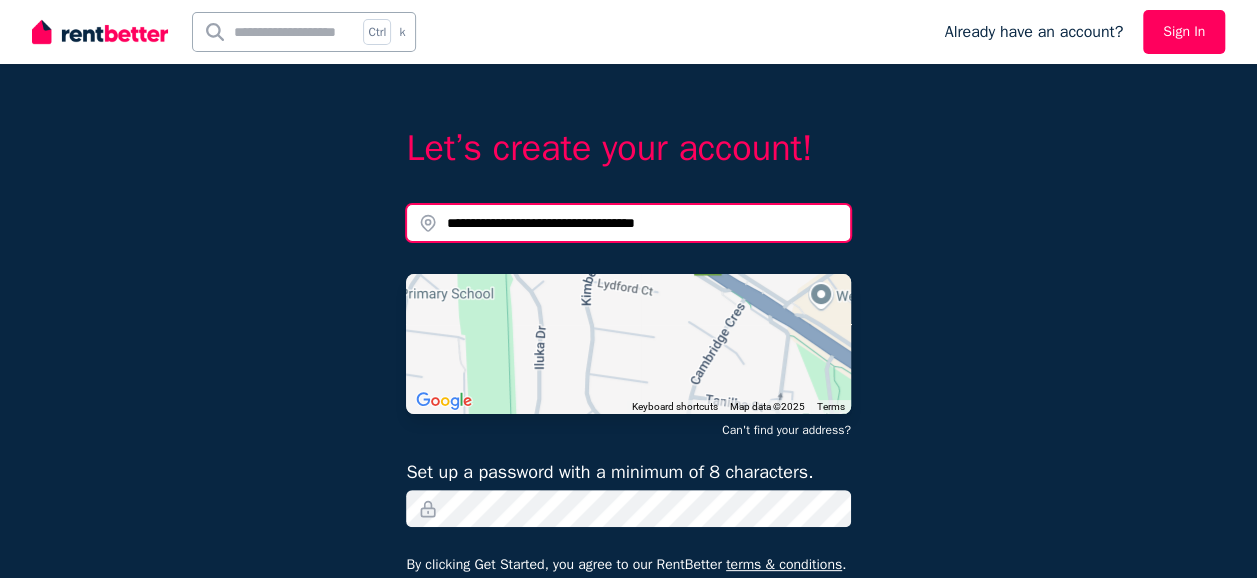scroll, scrollTop: 62, scrollLeft: 0, axis: vertical 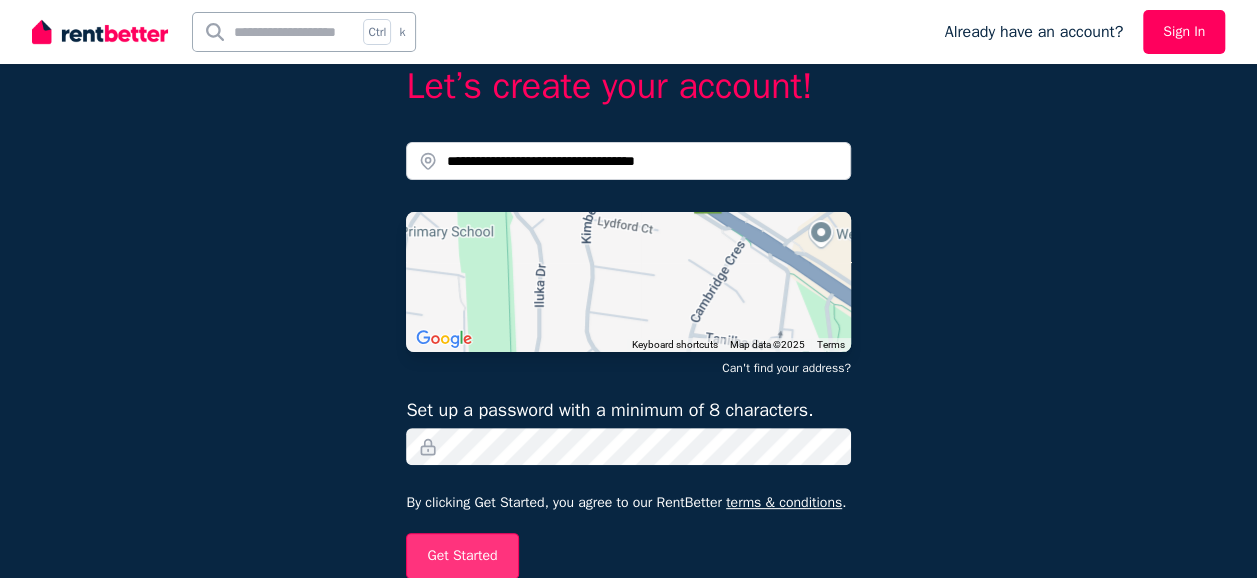 click on "Get Started" at bounding box center [462, 556] 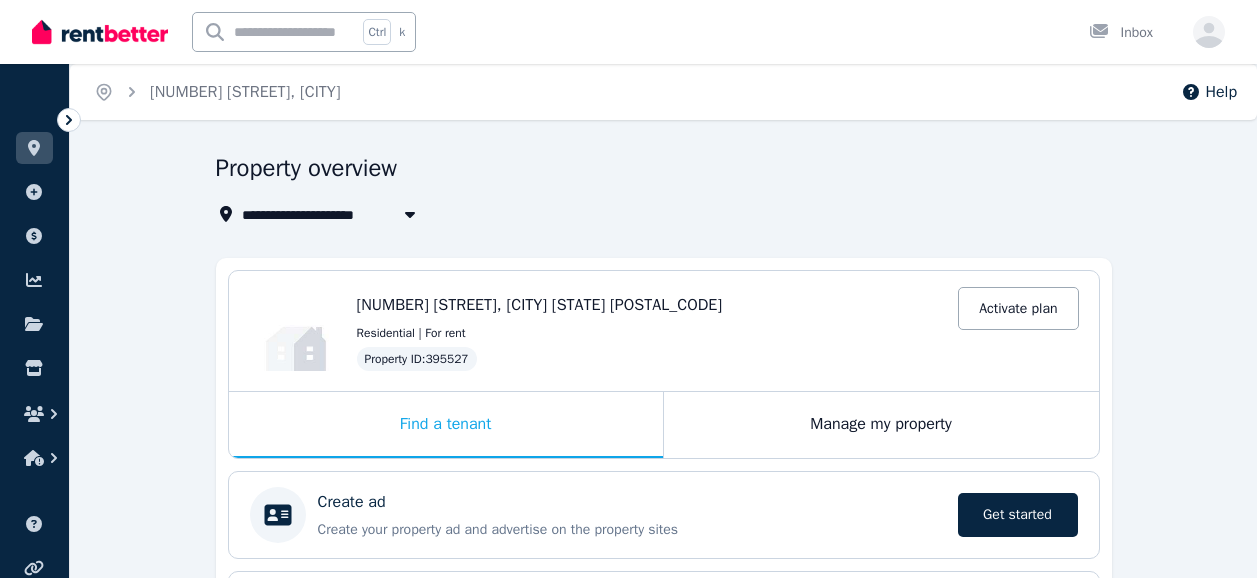 scroll, scrollTop: 0, scrollLeft: 0, axis: both 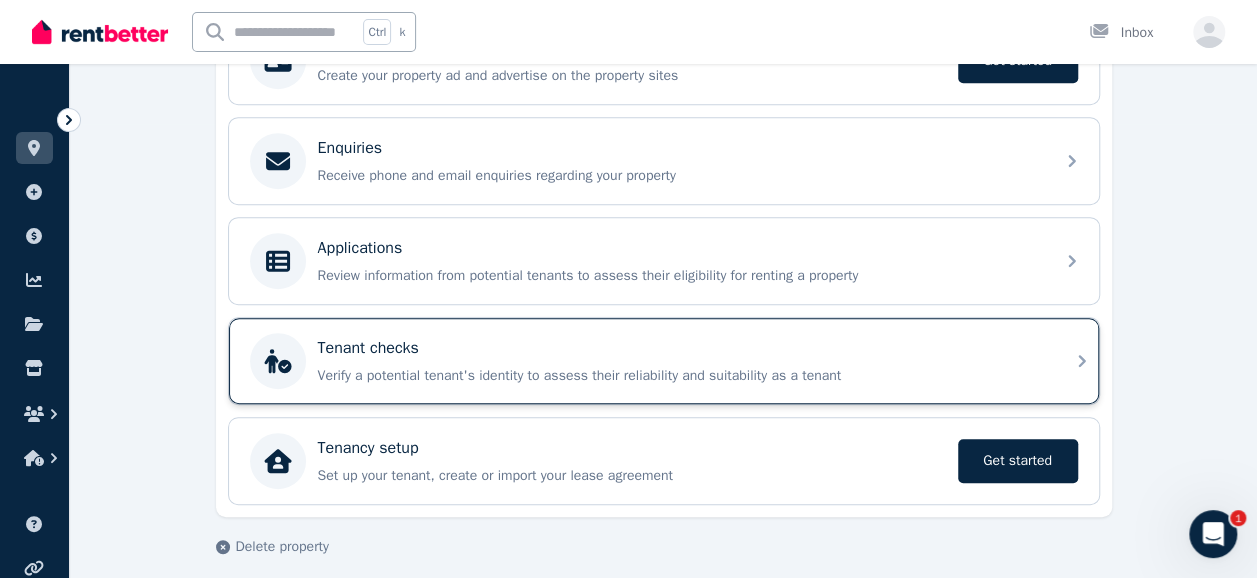 click on "Verify a potential tenant's identity to assess their reliability and suitability as a tenant" at bounding box center (680, 376) 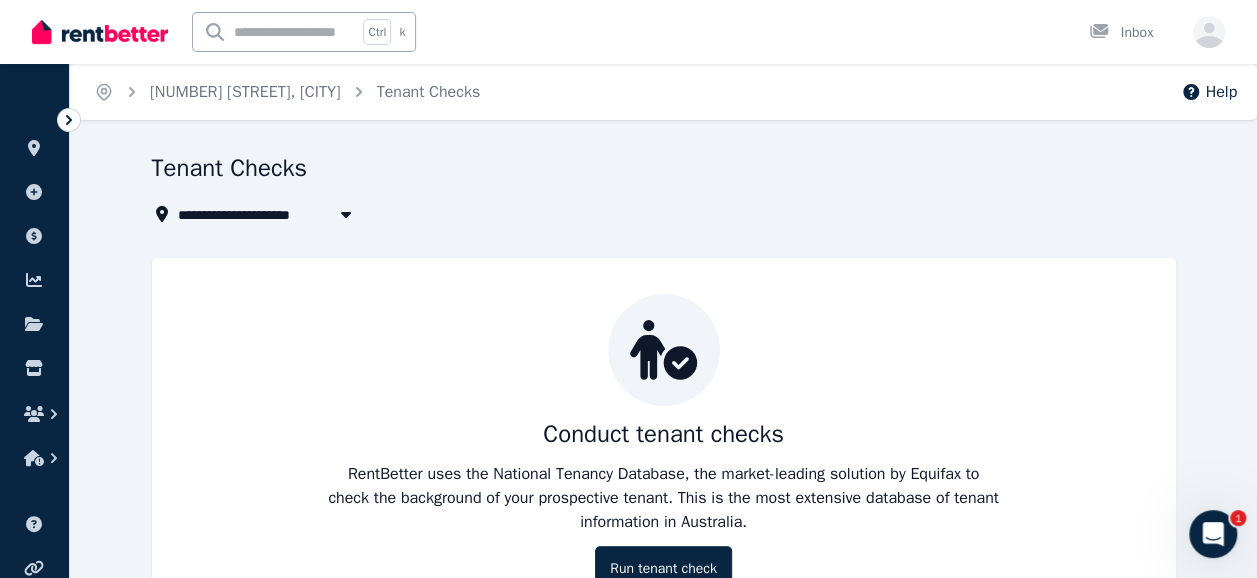 scroll, scrollTop: 85, scrollLeft: 0, axis: vertical 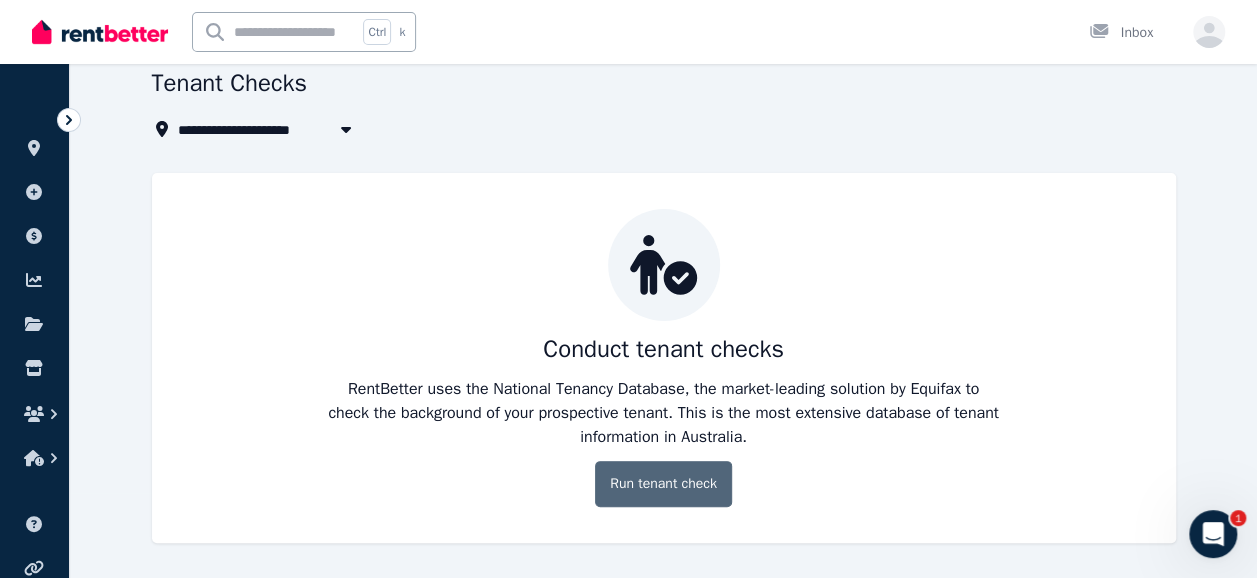 click on "Run tenant check" at bounding box center [663, 484] 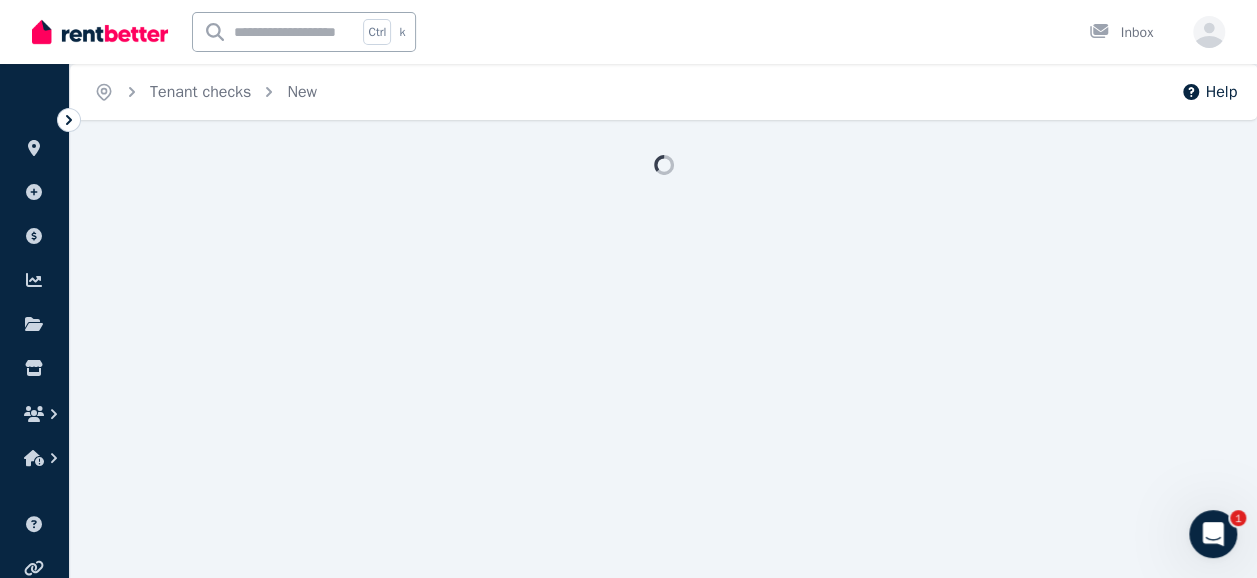 scroll, scrollTop: 0, scrollLeft: 0, axis: both 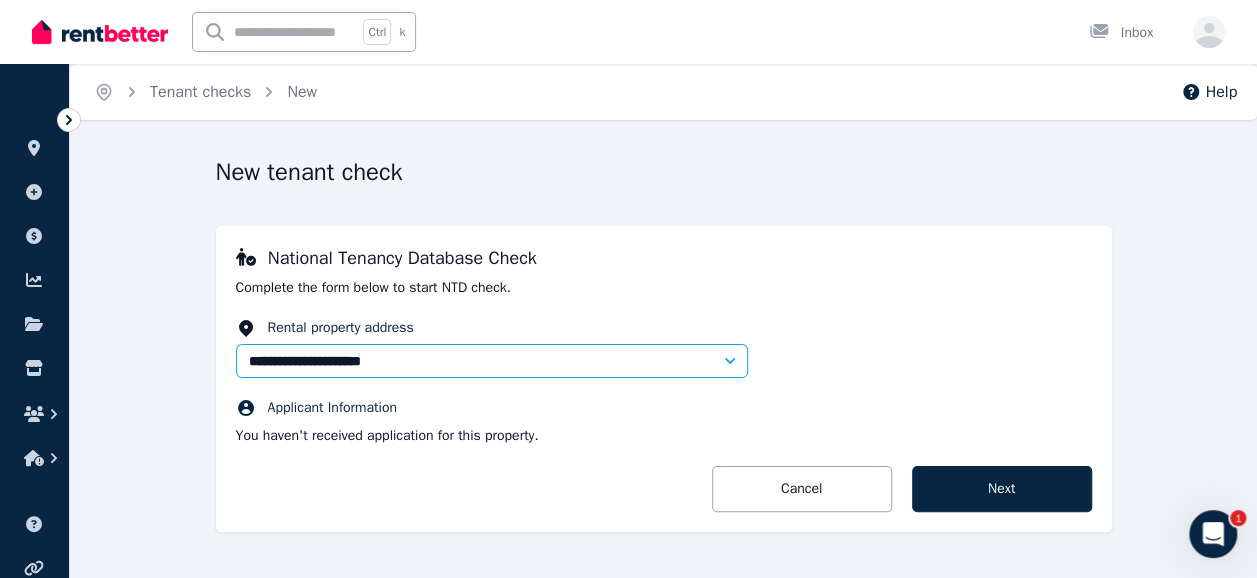 click on "You haven't received application for this property." at bounding box center (664, 436) 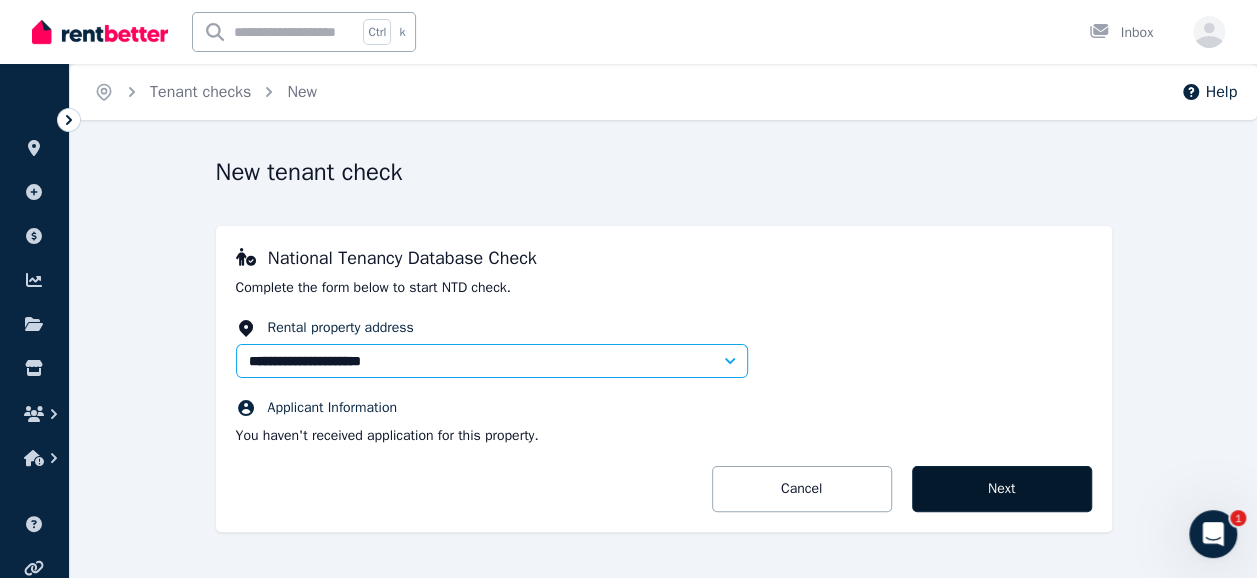 click on "Next" at bounding box center (1002, 489) 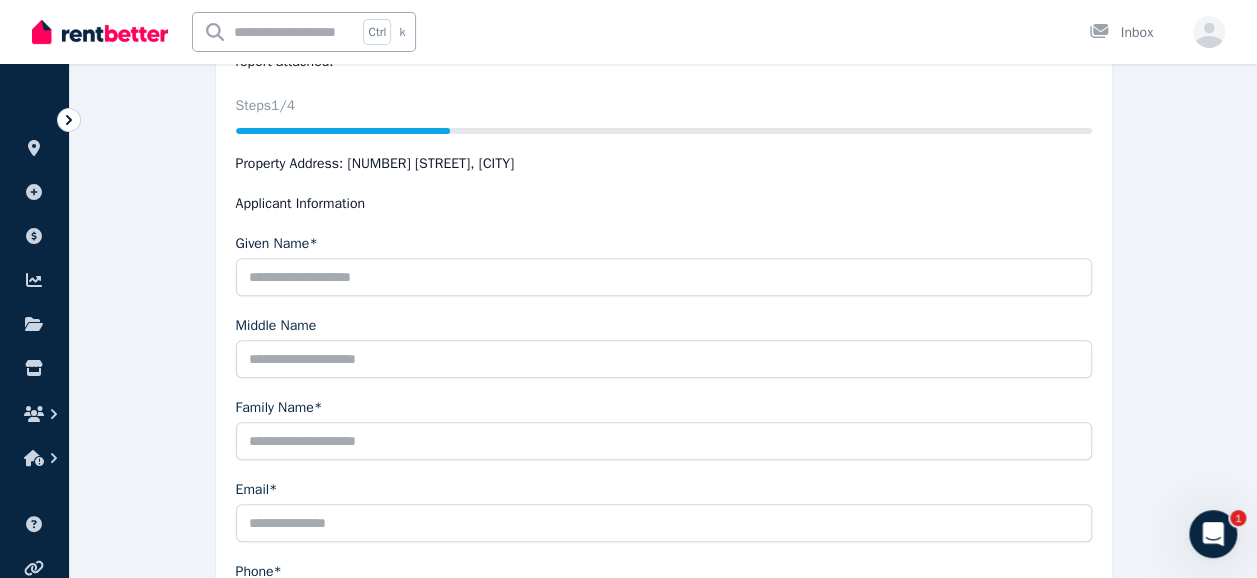 scroll, scrollTop: 249, scrollLeft: 0, axis: vertical 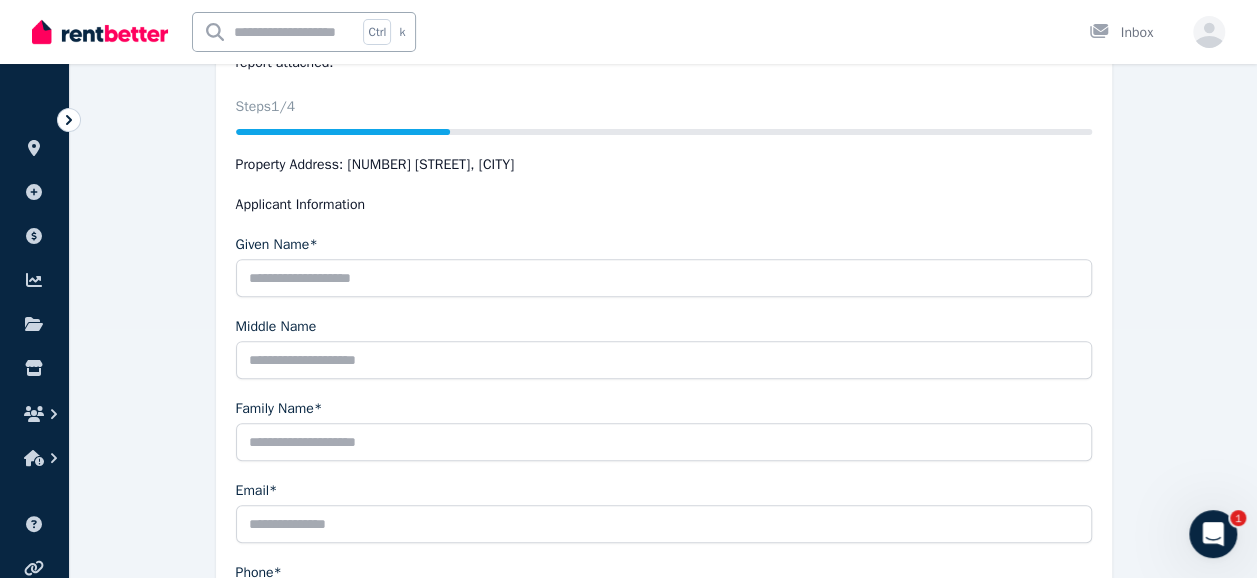click at bounding box center [100, 32] 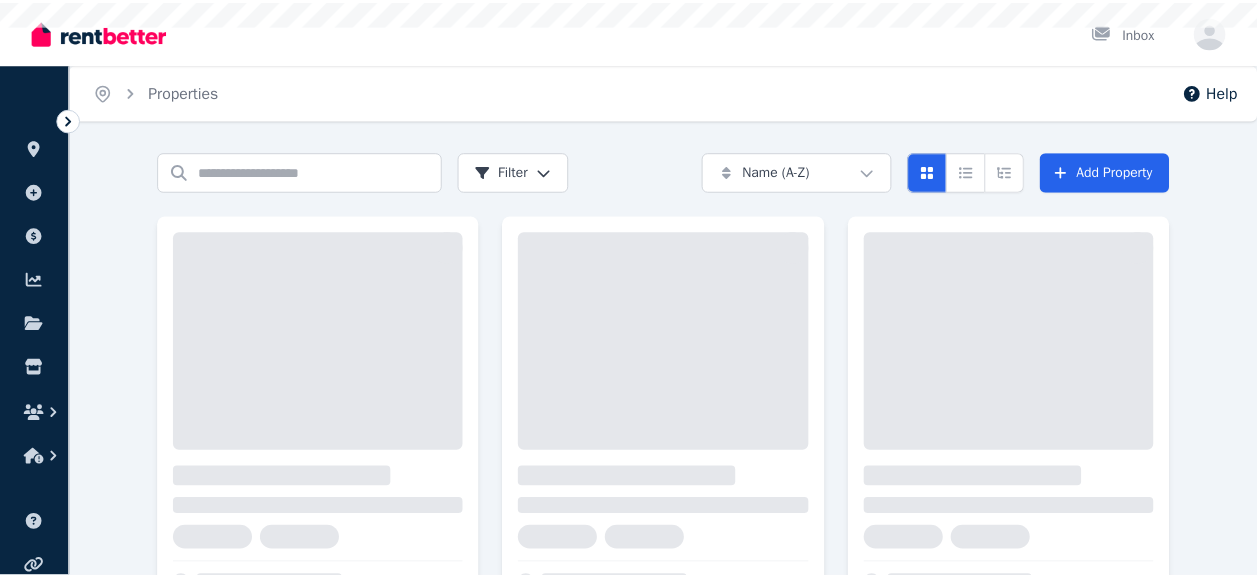 scroll, scrollTop: 0, scrollLeft: 0, axis: both 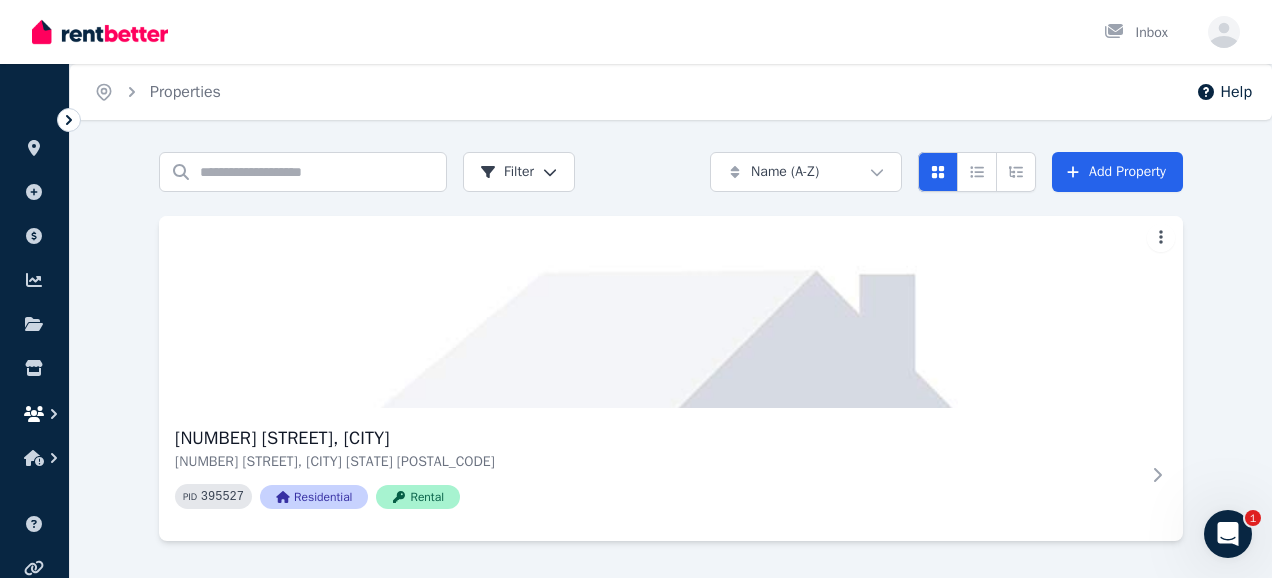 click 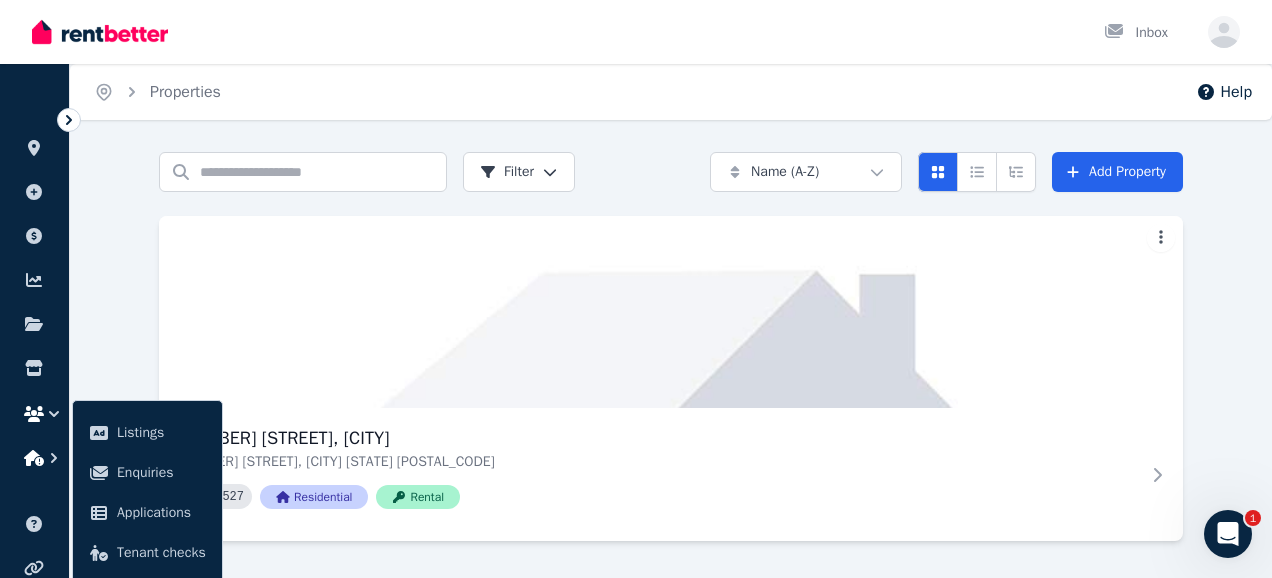 click 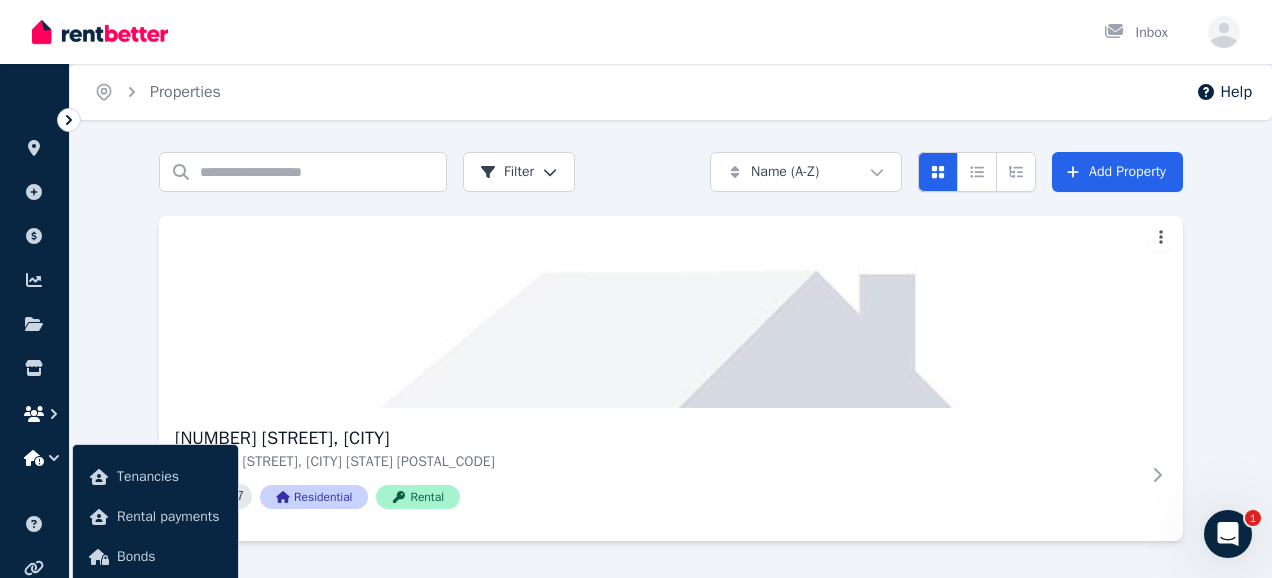 click 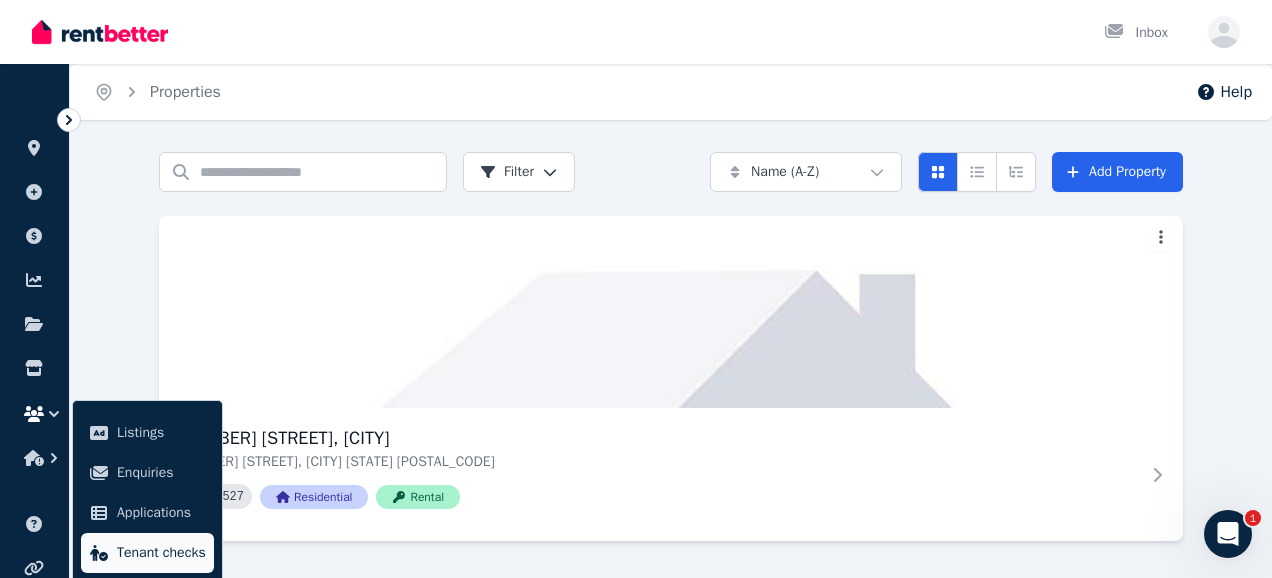 click on "Tenant checks" at bounding box center [161, 553] 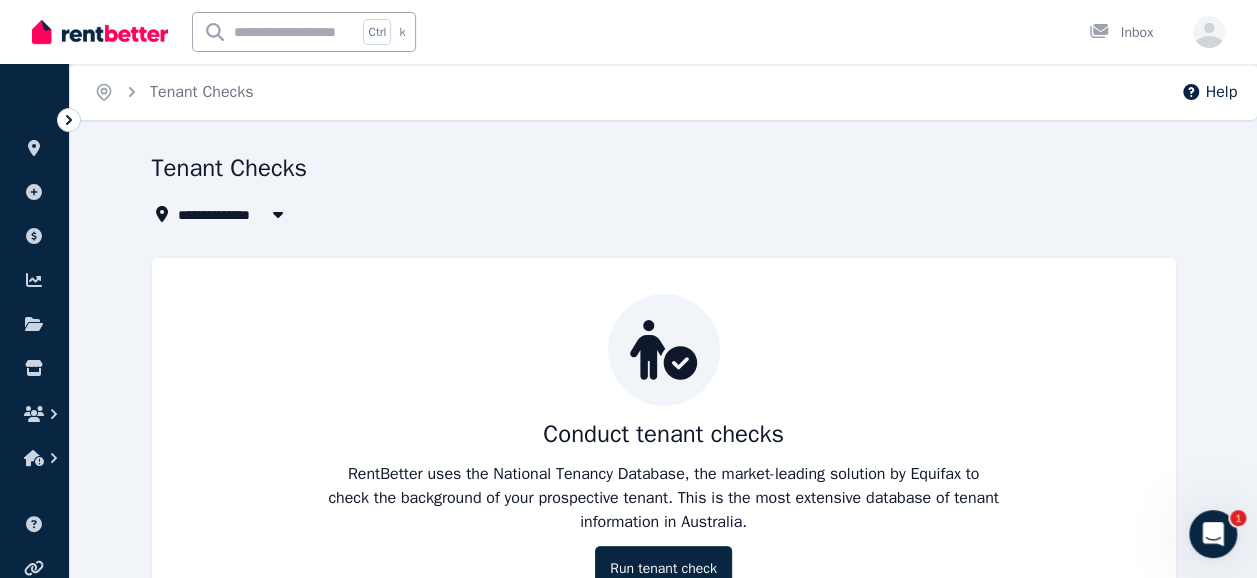 scroll, scrollTop: 85, scrollLeft: 0, axis: vertical 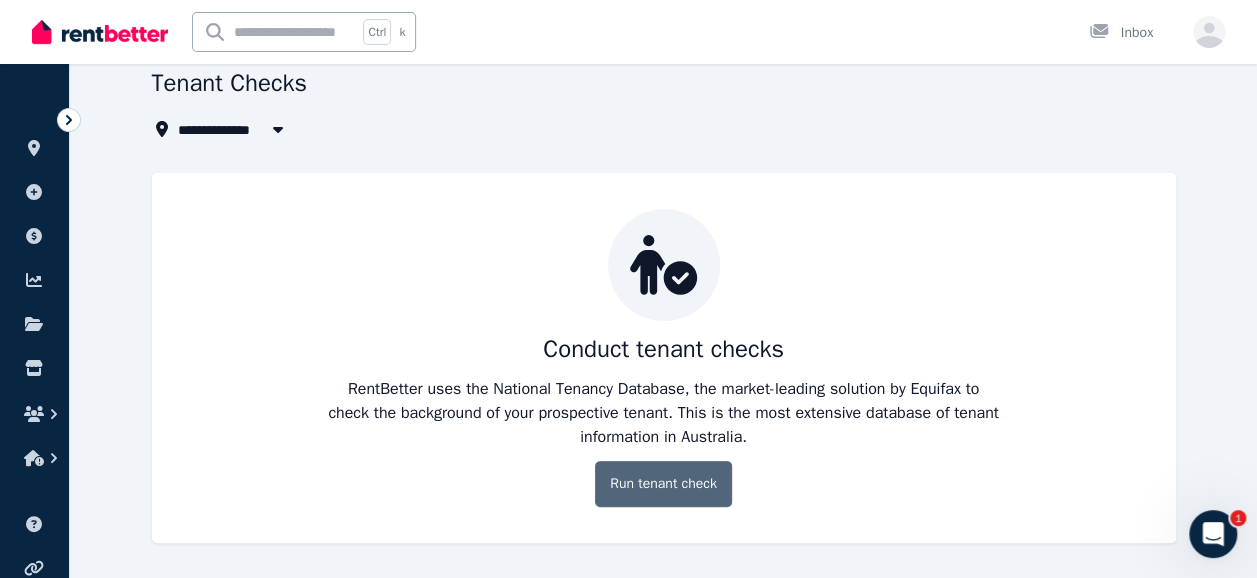 click on "Run tenant check" at bounding box center [663, 484] 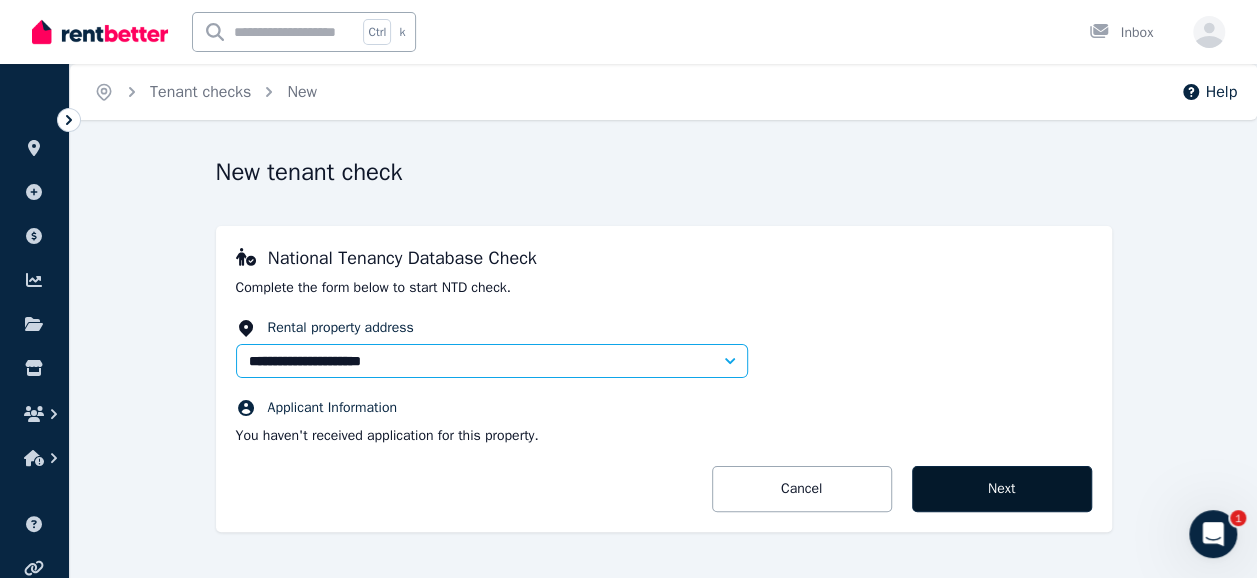 click on "Next" at bounding box center (1002, 489) 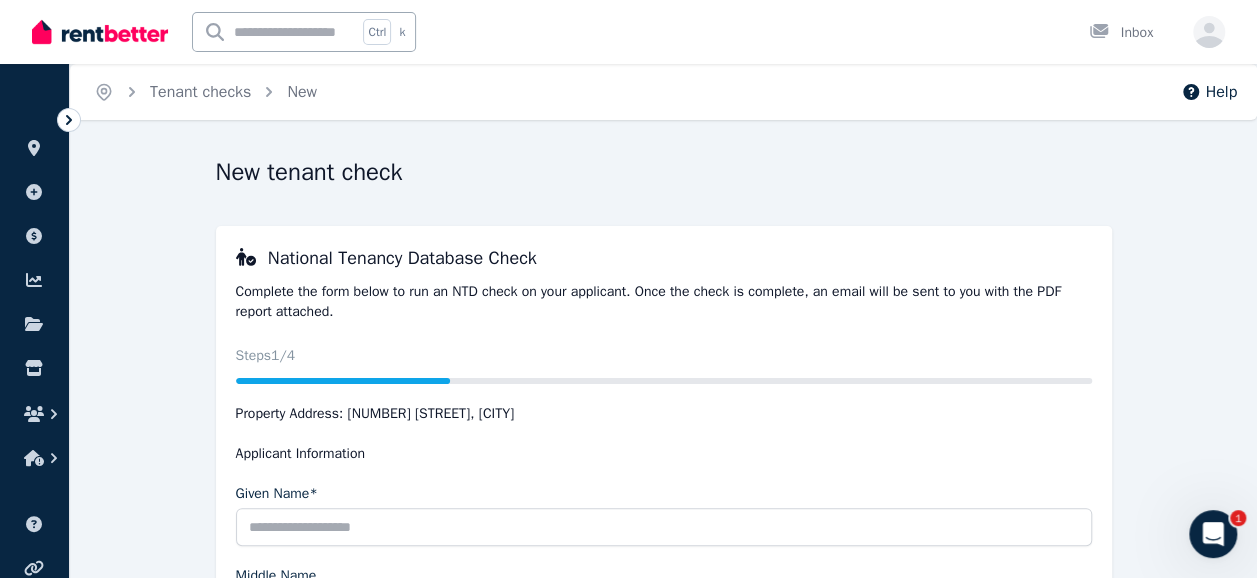 click at bounding box center (1213, 534) 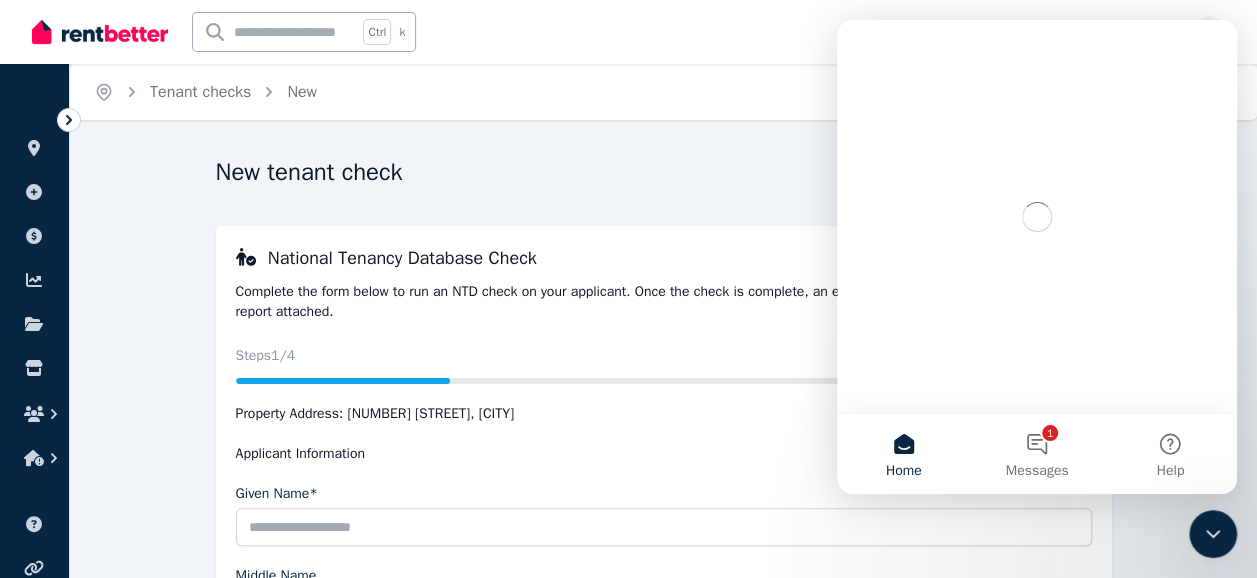 scroll, scrollTop: 0, scrollLeft: 0, axis: both 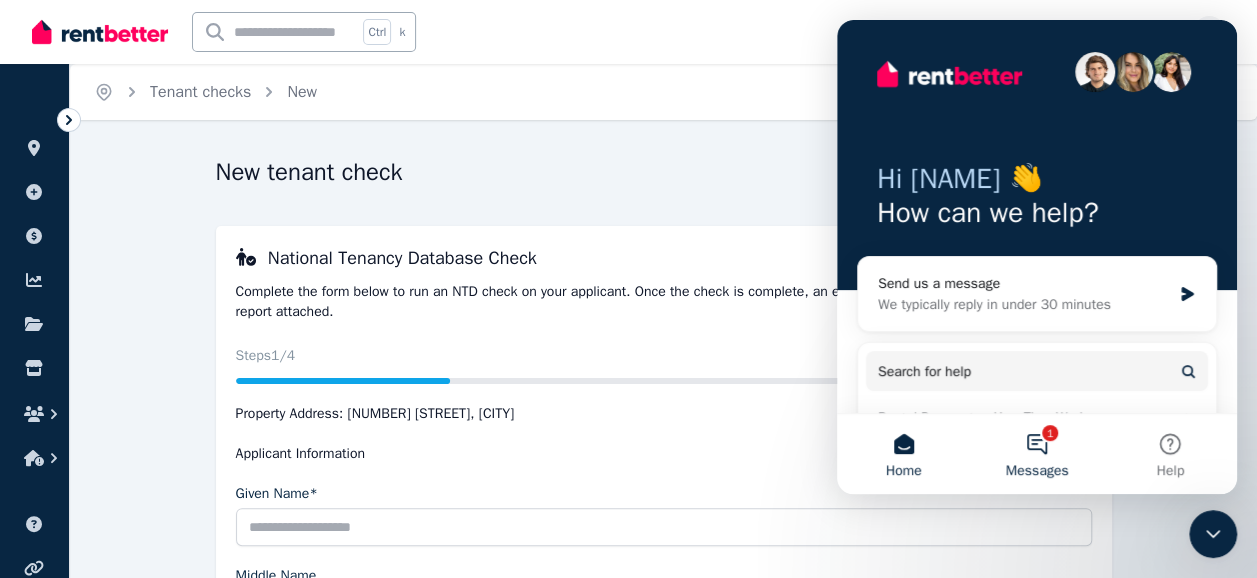 click on "1 Messages" at bounding box center (1036, 454) 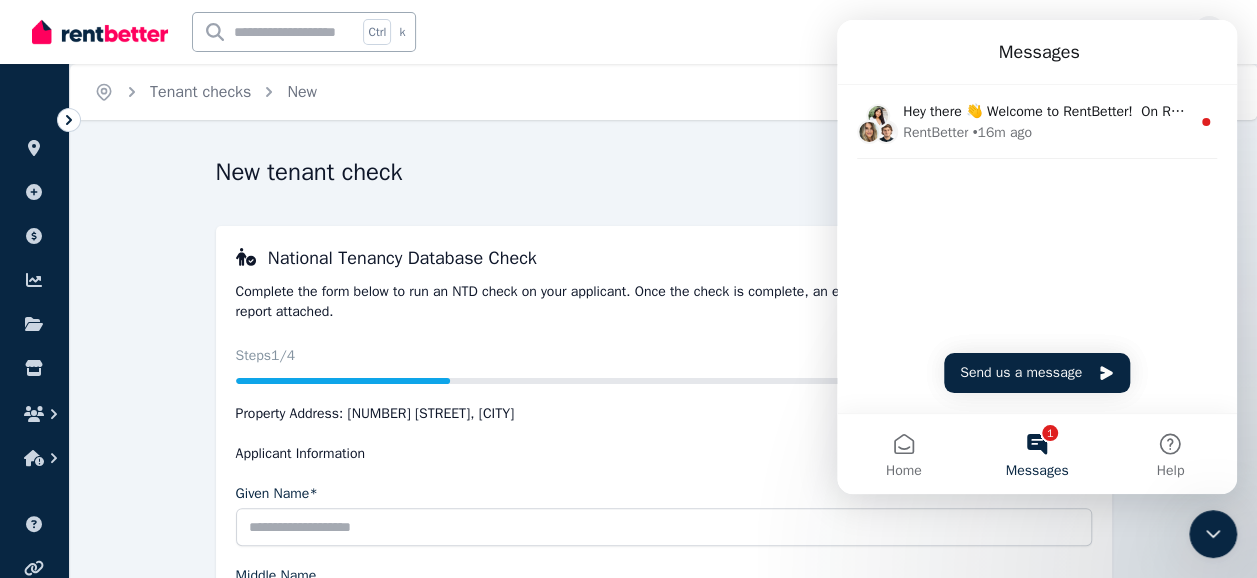 click on "Given Name*" at bounding box center (664, 494) 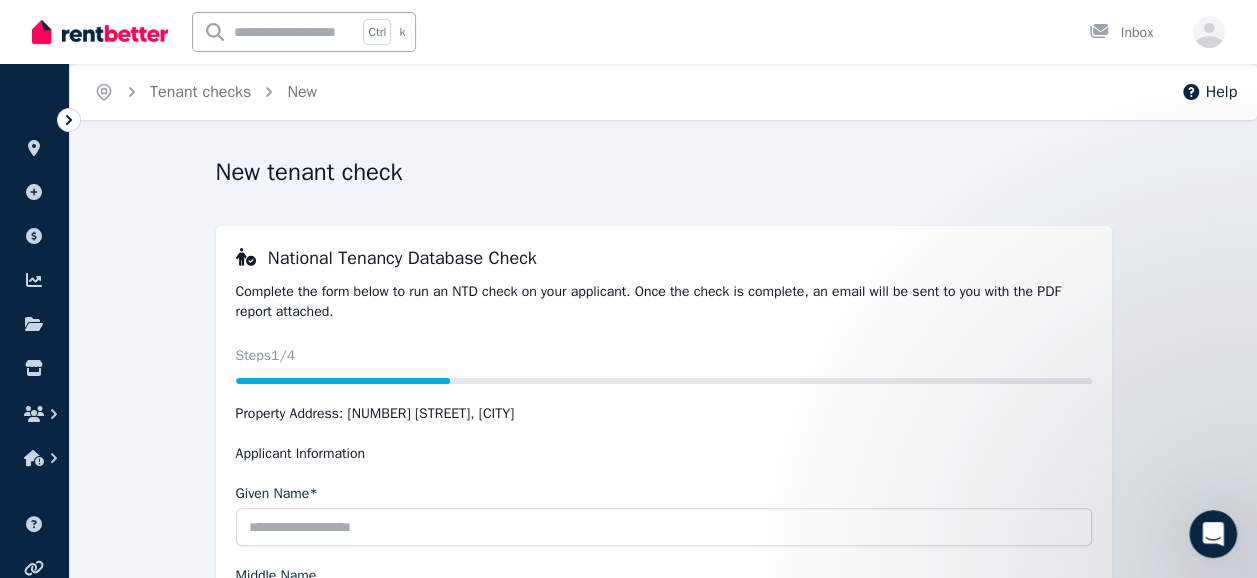 scroll, scrollTop: 0, scrollLeft: 0, axis: both 